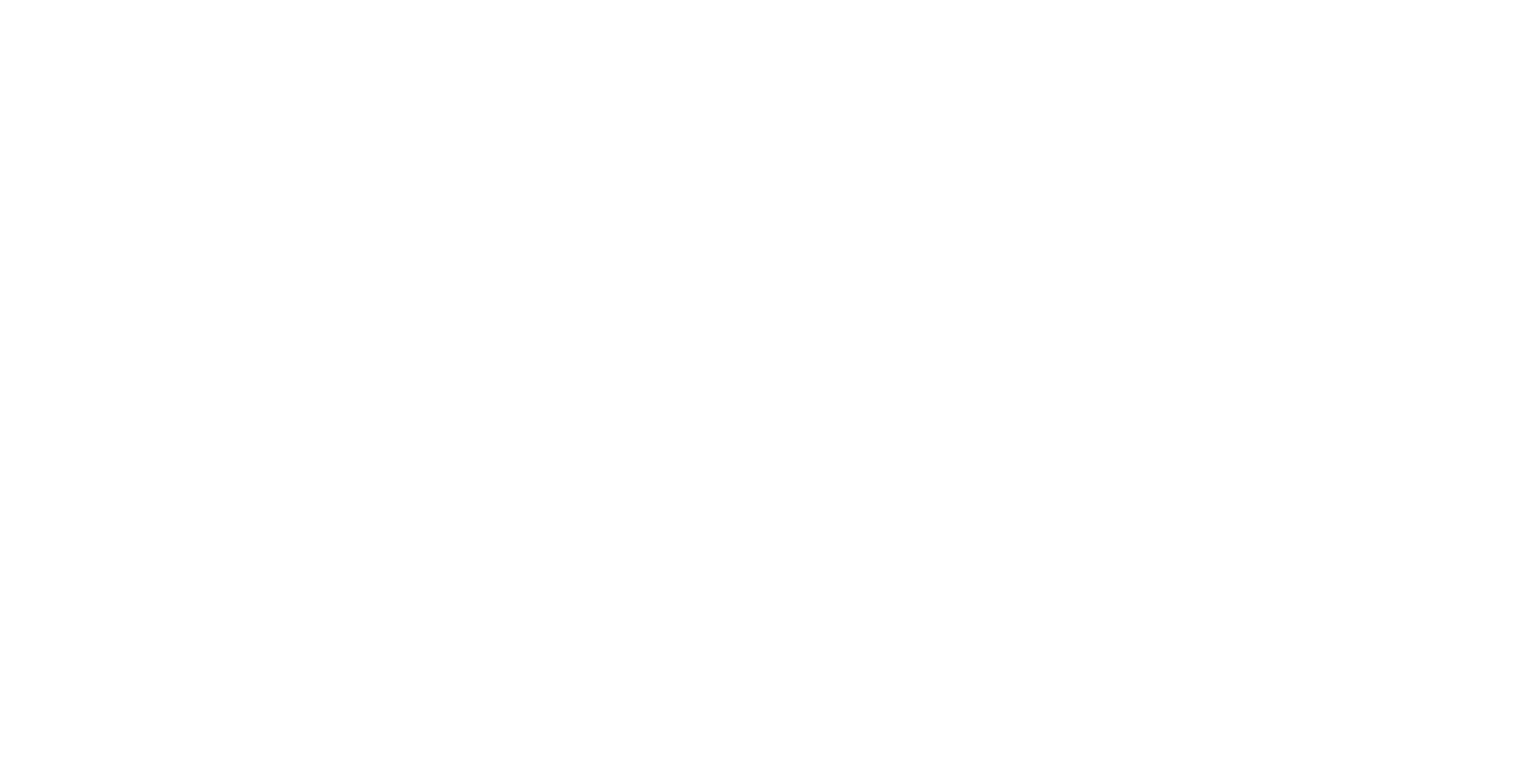 scroll, scrollTop: 0, scrollLeft: 0, axis: both 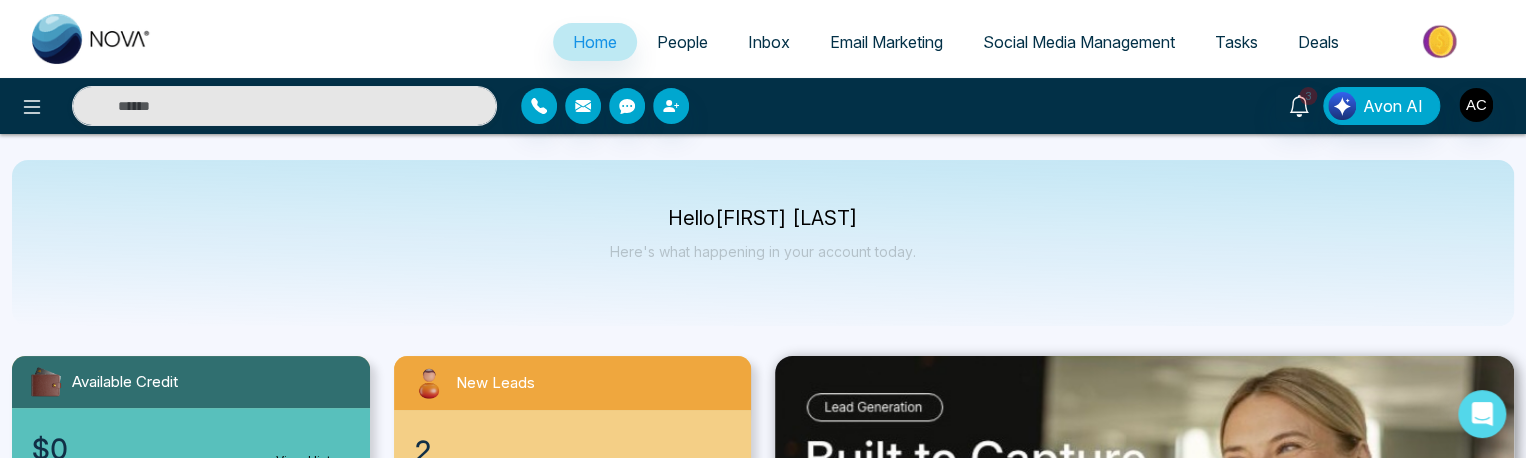 click on "People" at bounding box center [682, 42] 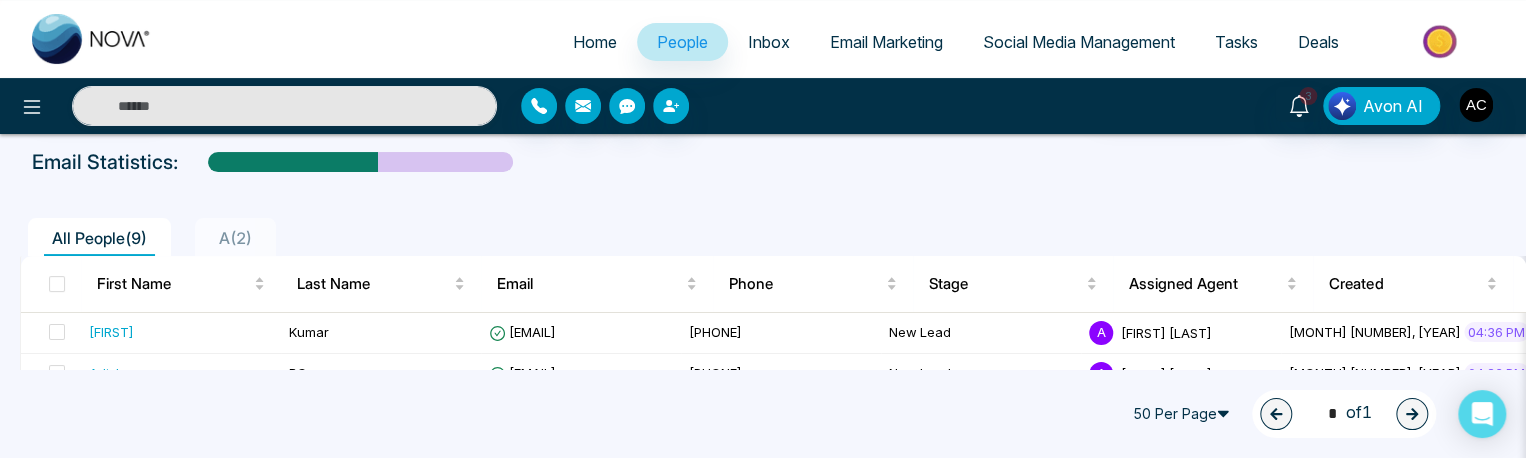 scroll, scrollTop: 93, scrollLeft: 0, axis: vertical 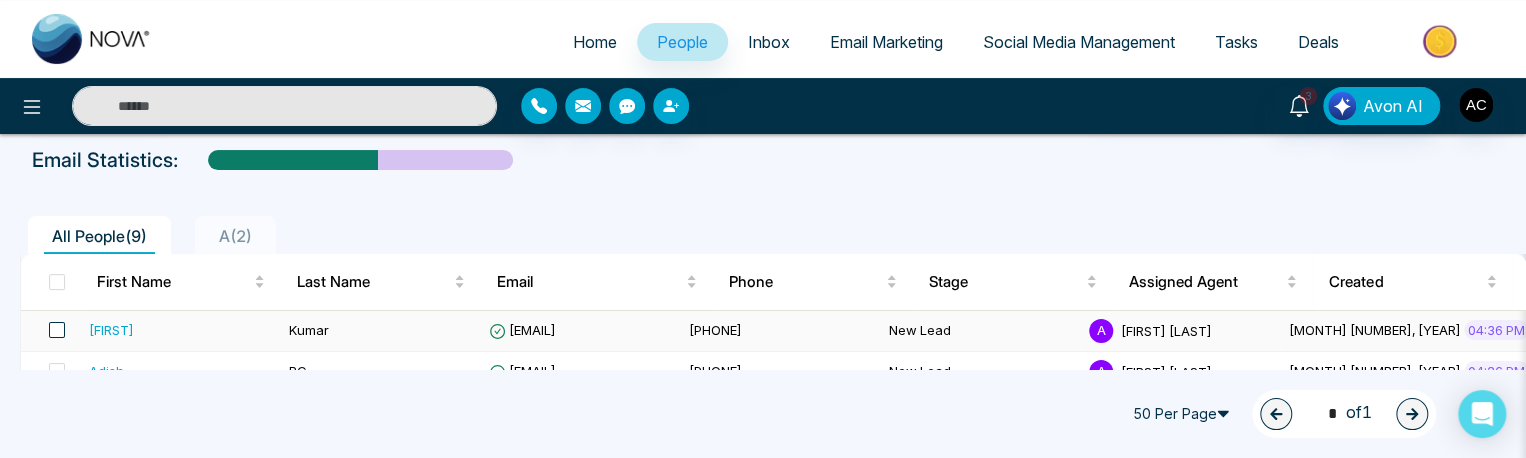 click at bounding box center [57, 330] 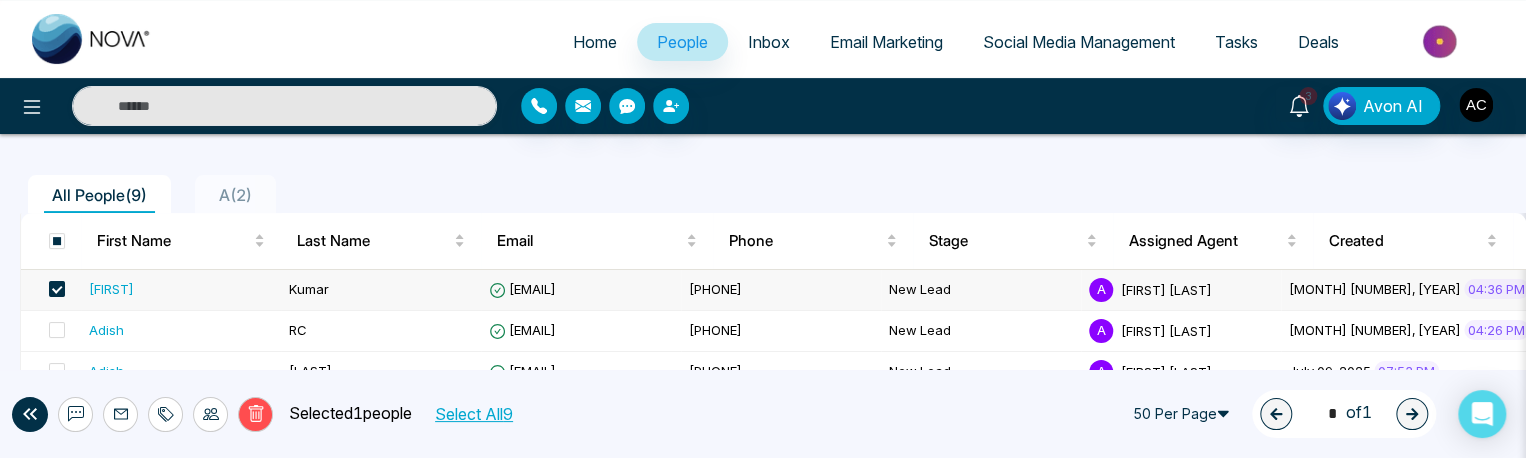 scroll, scrollTop: 136, scrollLeft: 0, axis: vertical 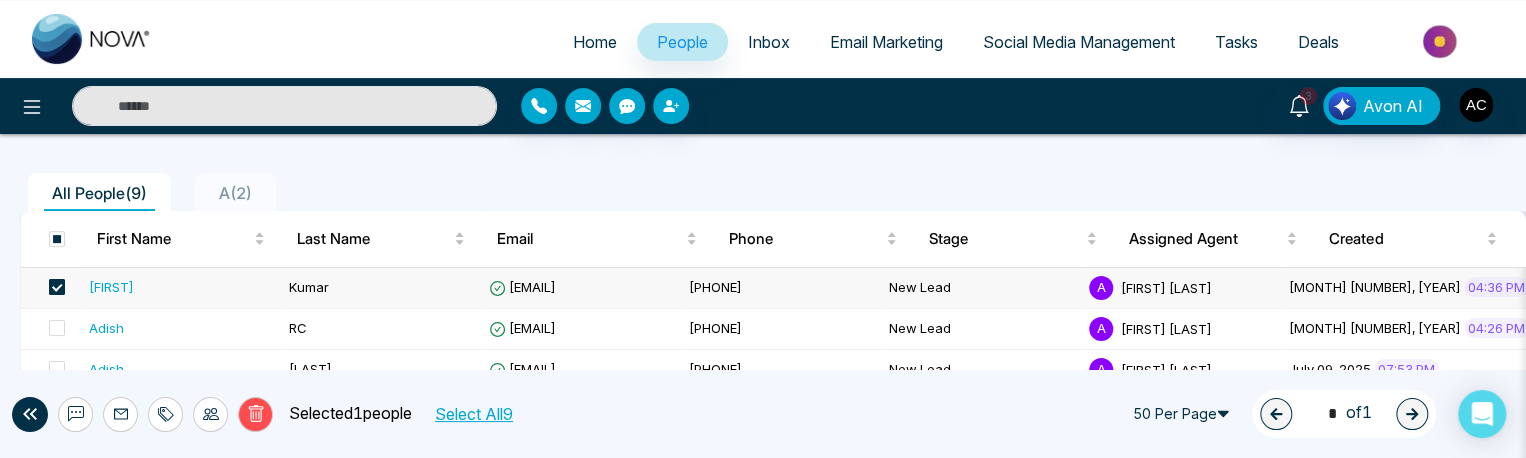 click at bounding box center (57, 287) 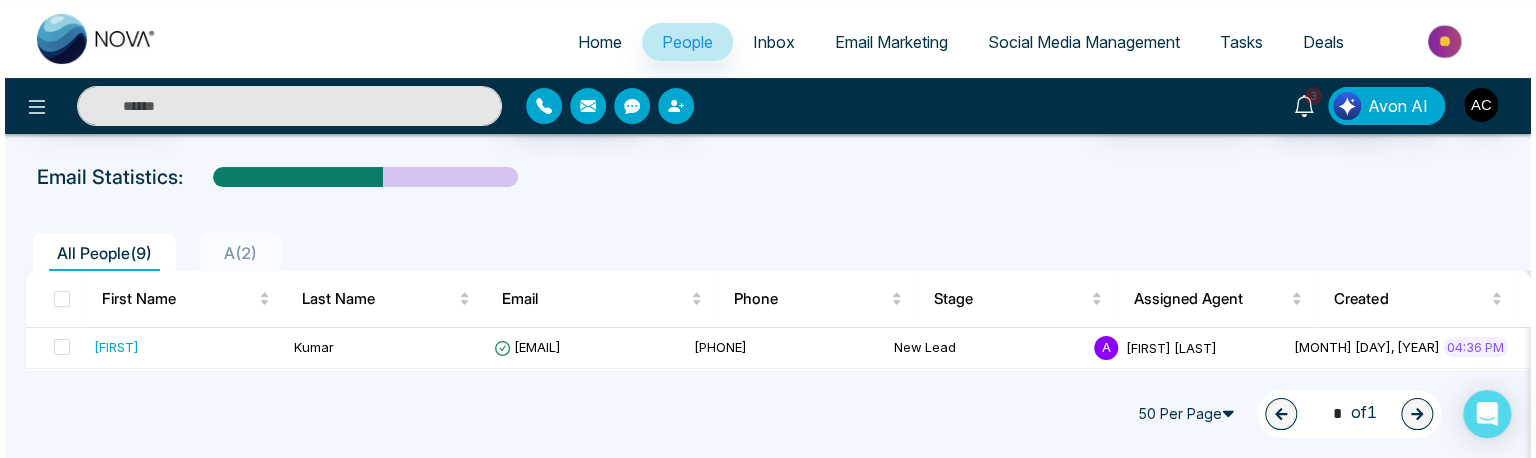 scroll, scrollTop: 83, scrollLeft: 0, axis: vertical 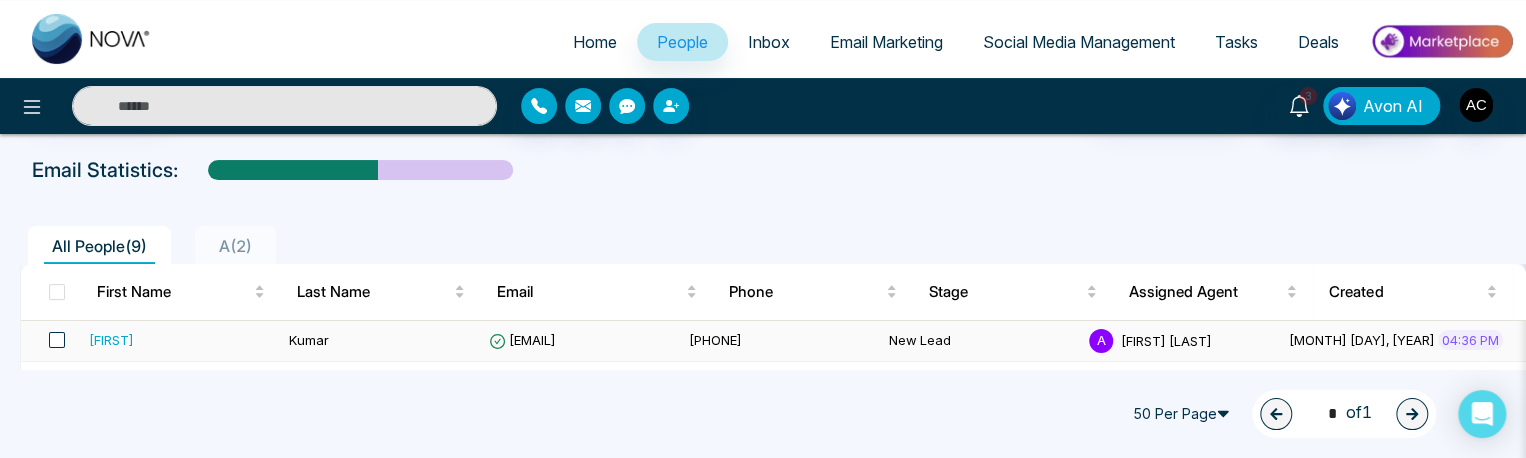 click at bounding box center [57, 340] 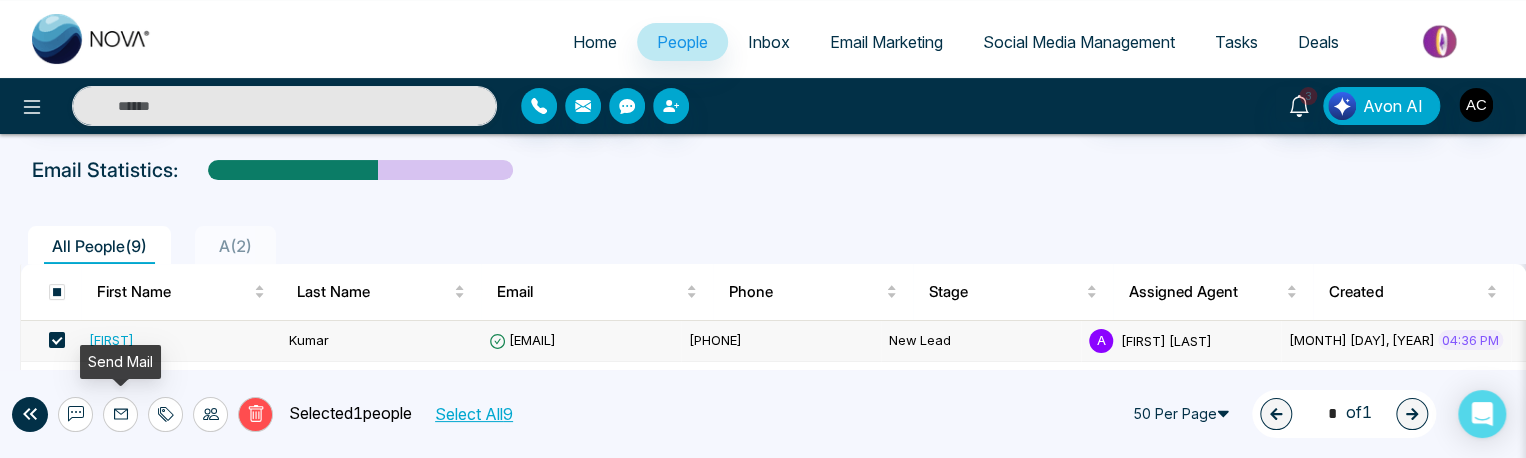 click 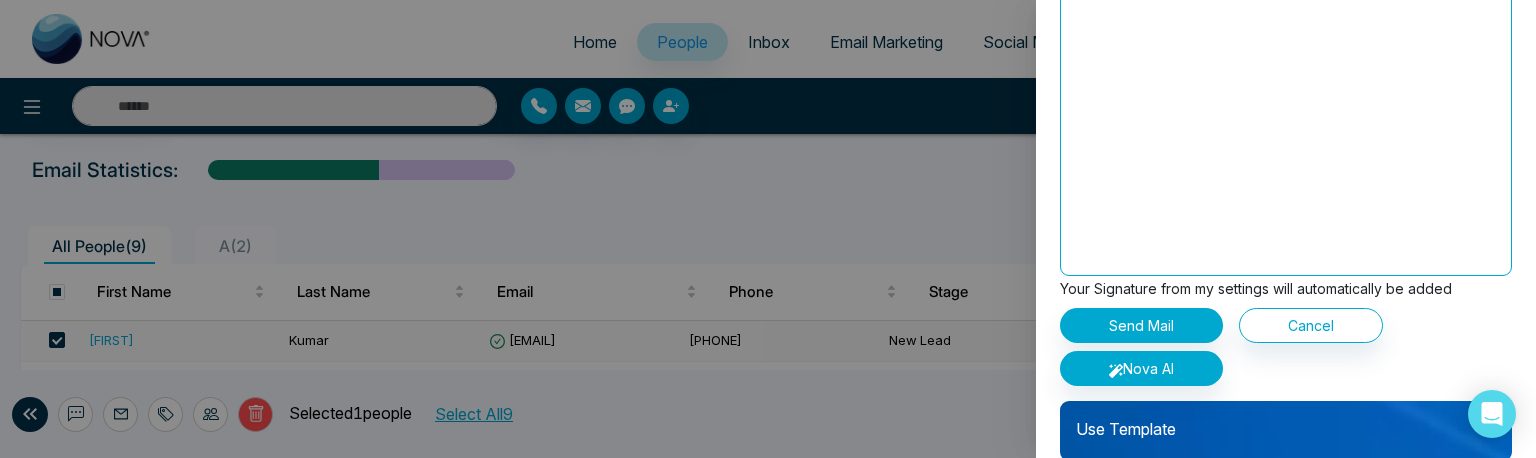 scroll, scrollTop: 236, scrollLeft: 0, axis: vertical 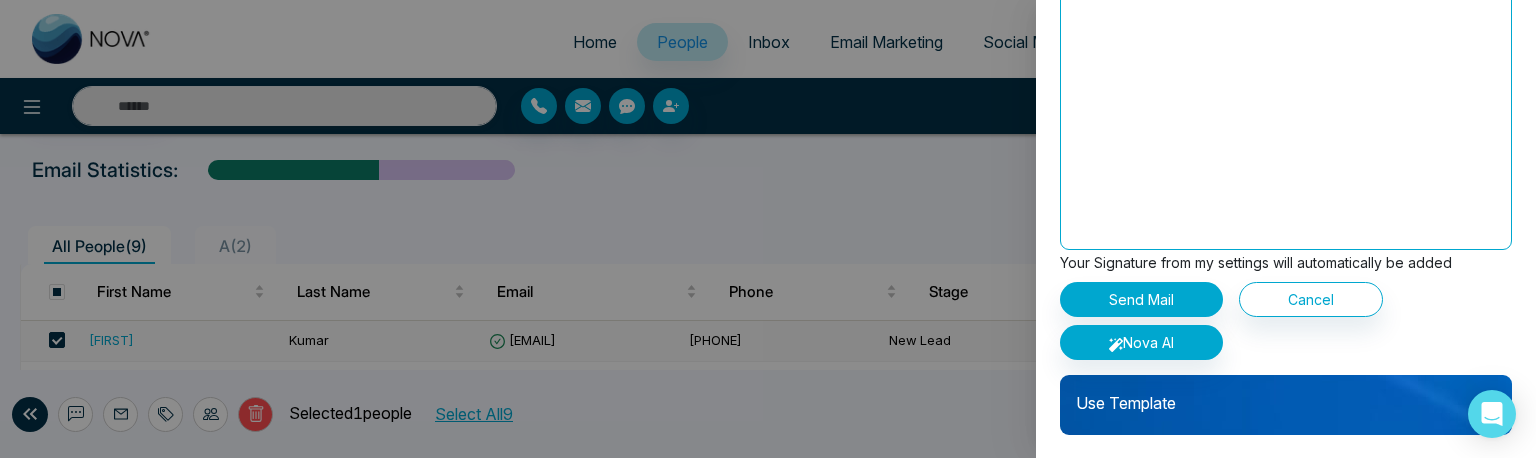 click on "Use Template" at bounding box center (1286, 395) 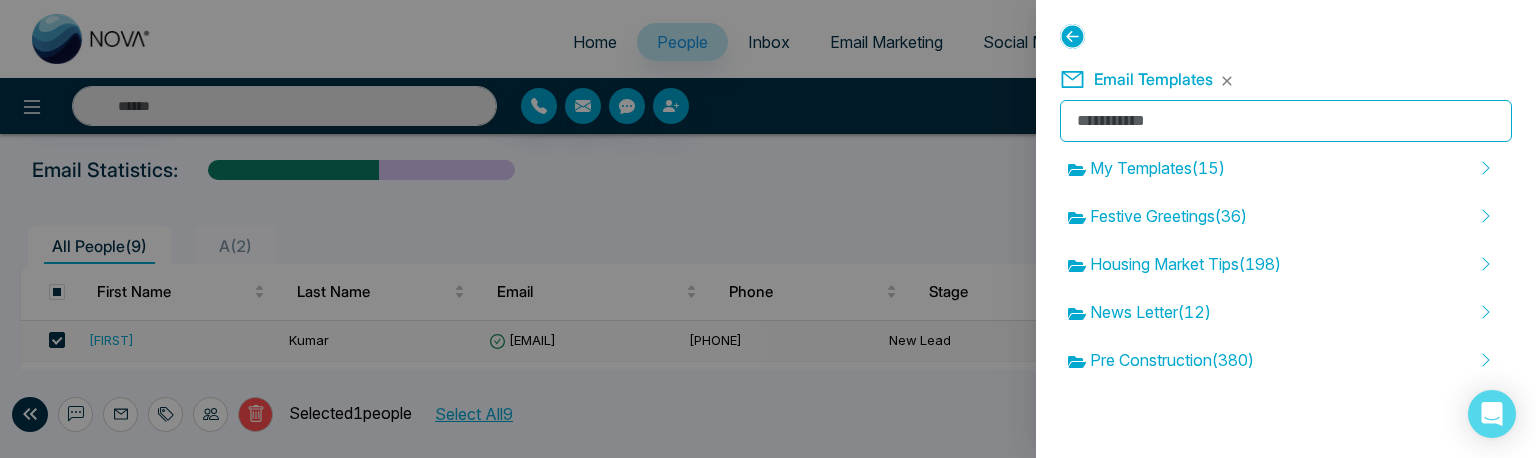 click at bounding box center [768, 229] 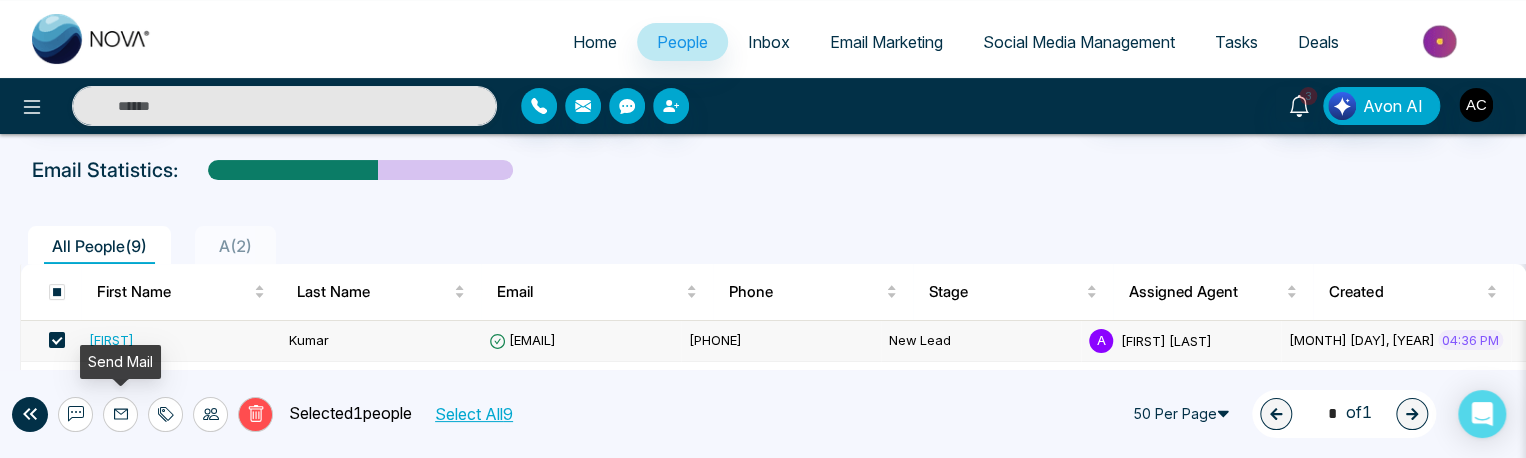 click 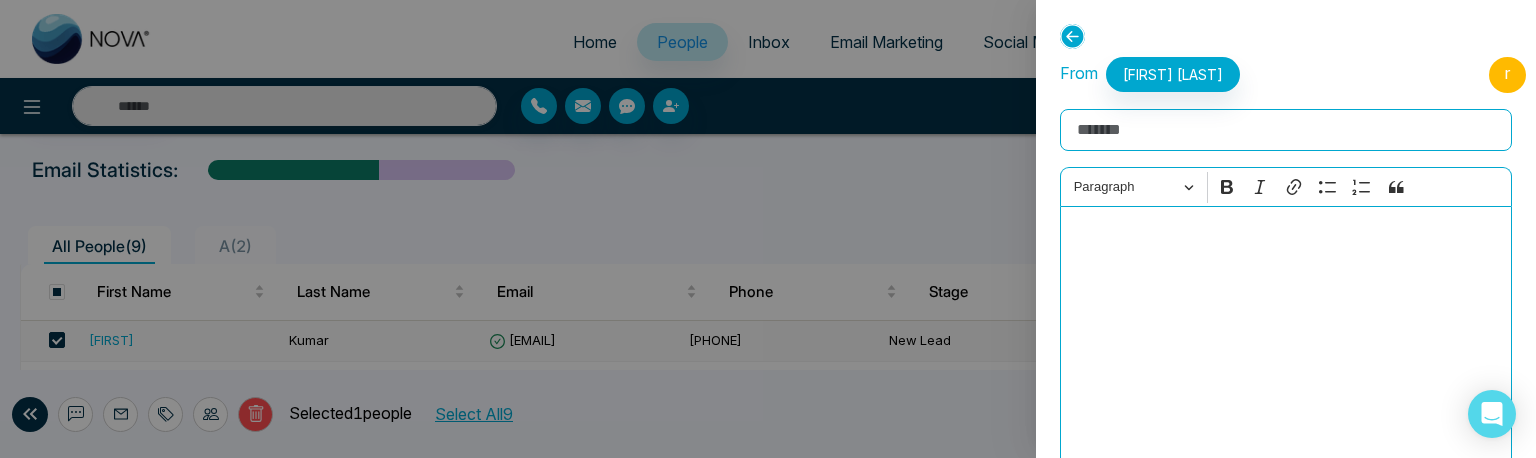 scroll, scrollTop: 236, scrollLeft: 0, axis: vertical 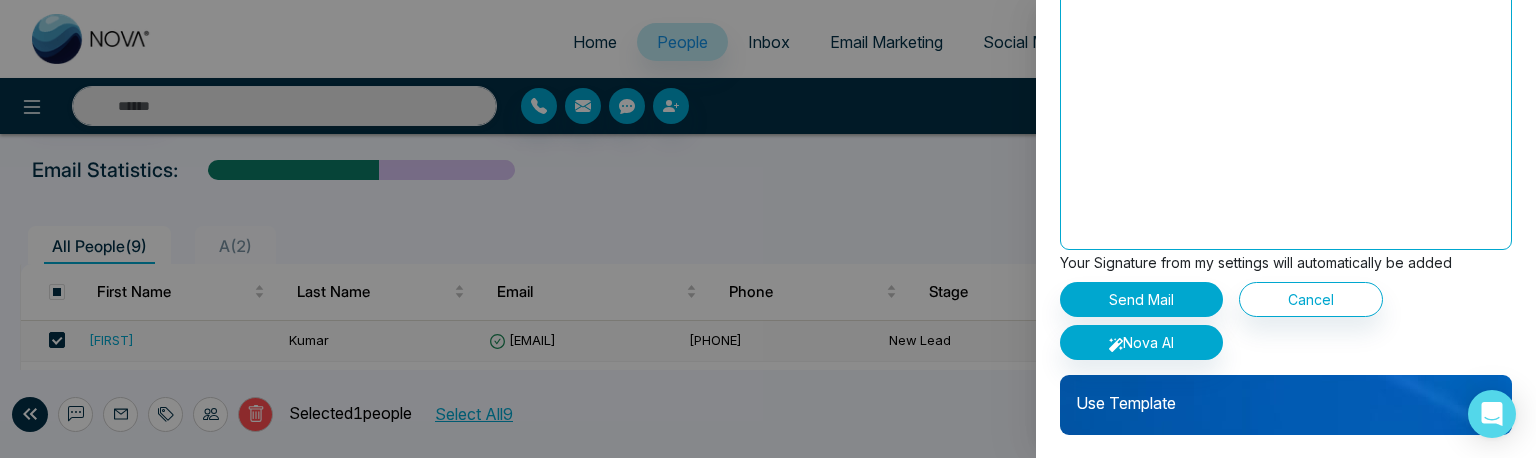 click on "Use Template" at bounding box center (1286, 395) 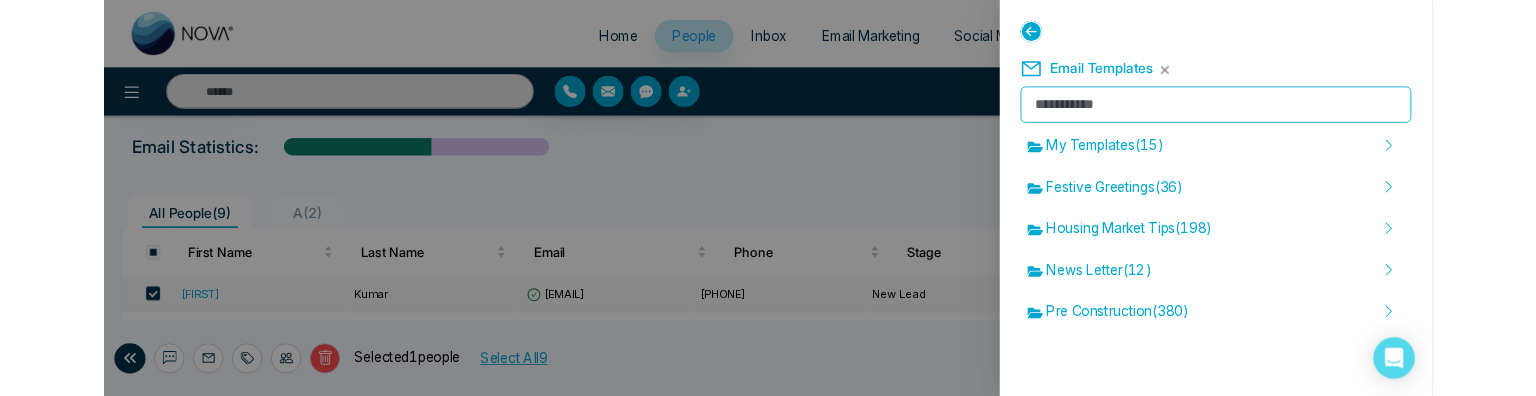 scroll, scrollTop: 0, scrollLeft: 0, axis: both 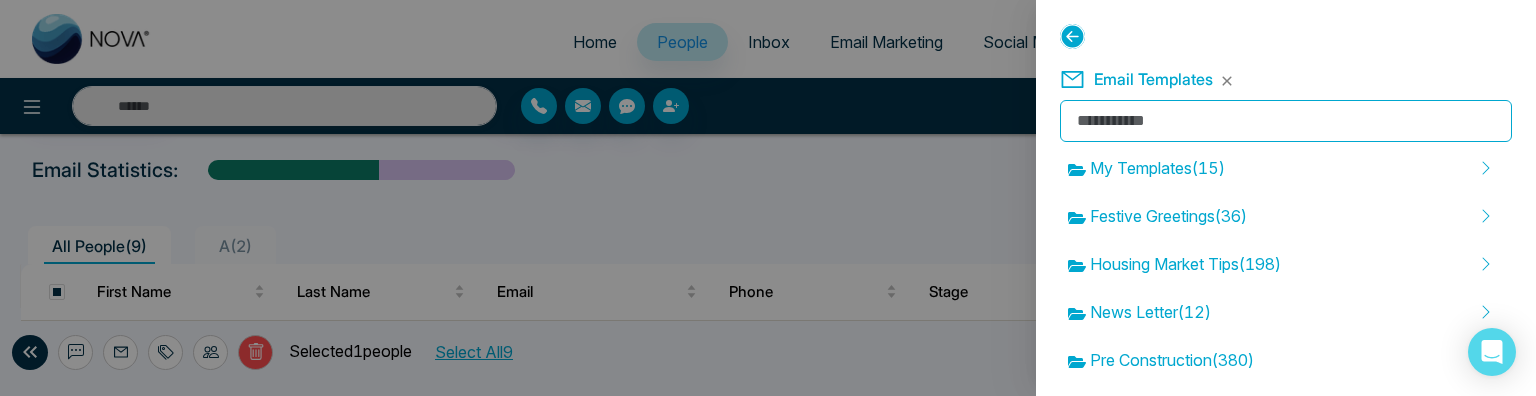click at bounding box center (768, 198) 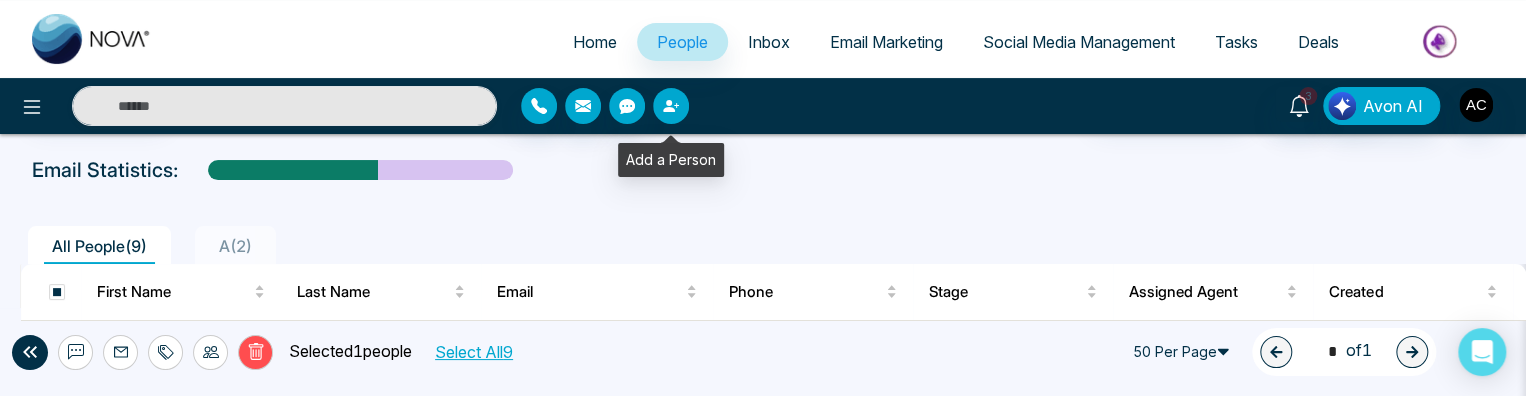 click 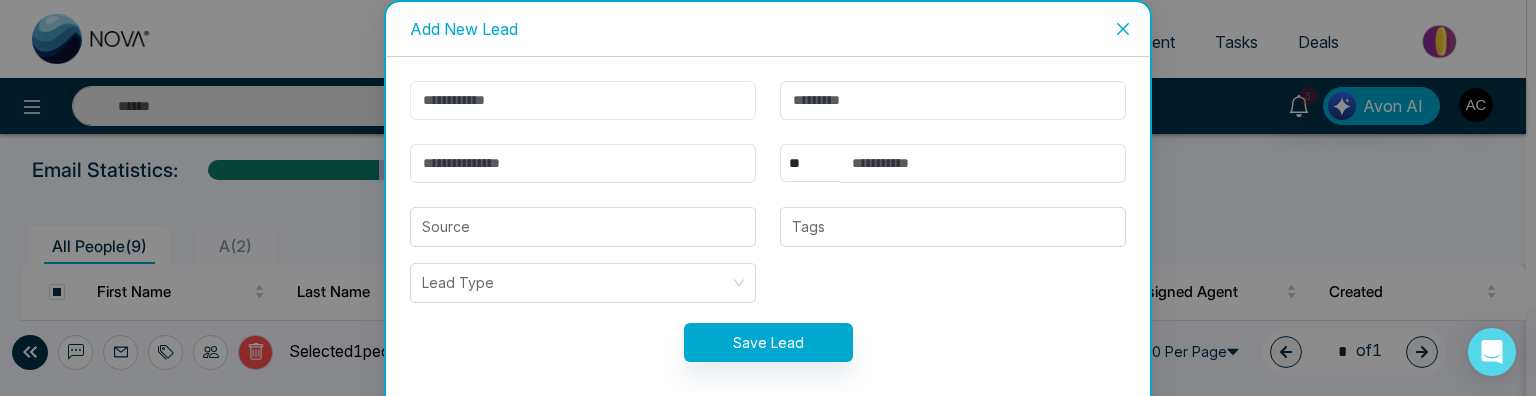 click at bounding box center [583, 100] 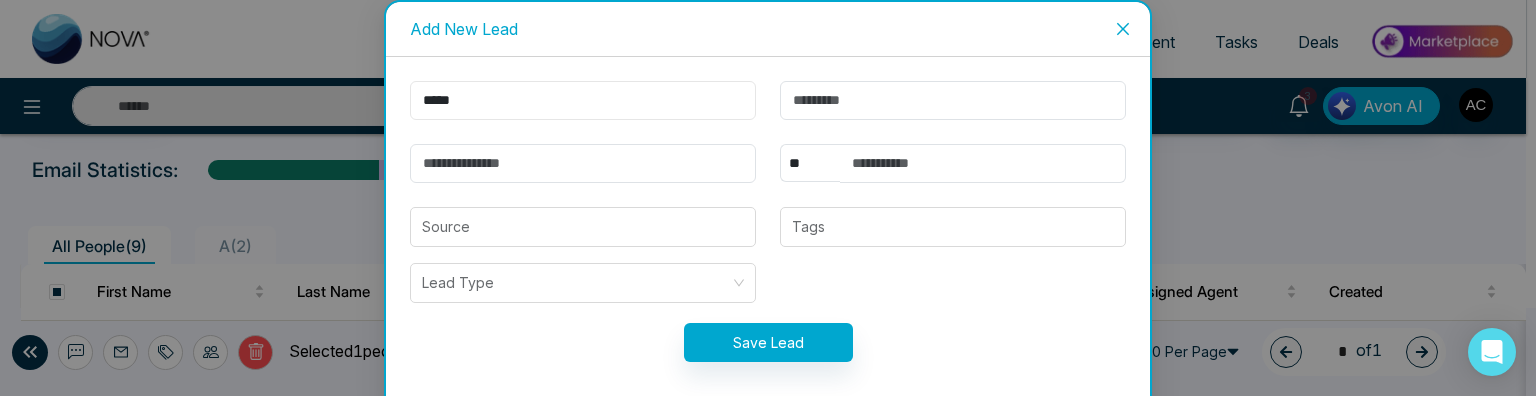 type on "*****" 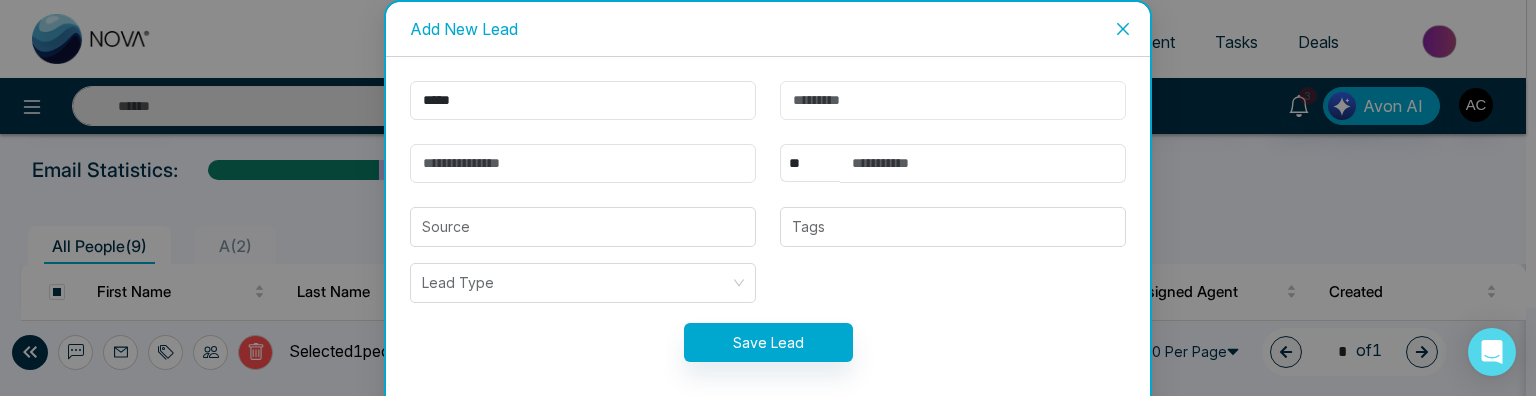 click at bounding box center [953, 100] 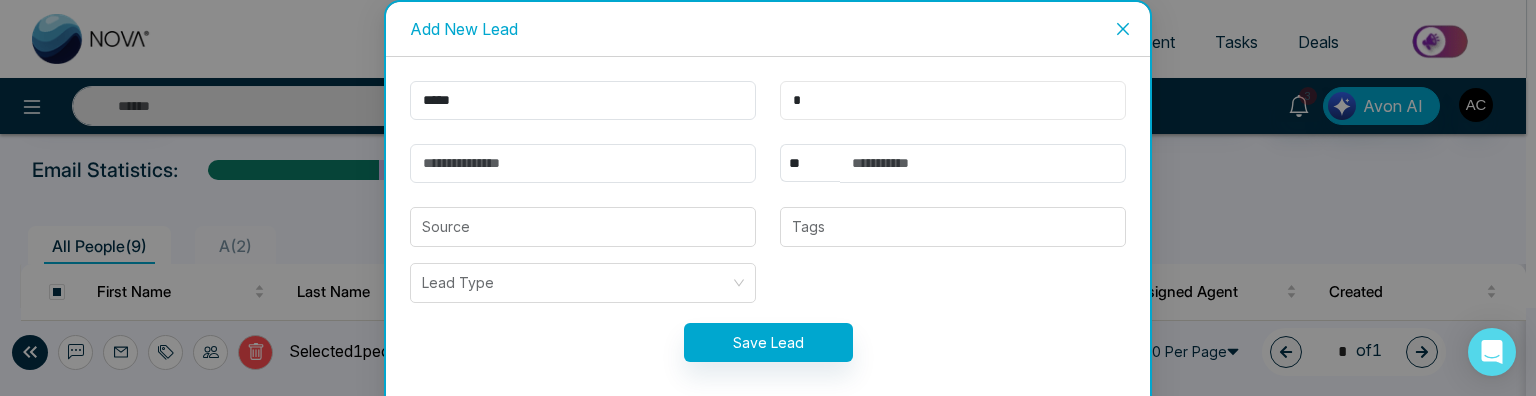 type on "*" 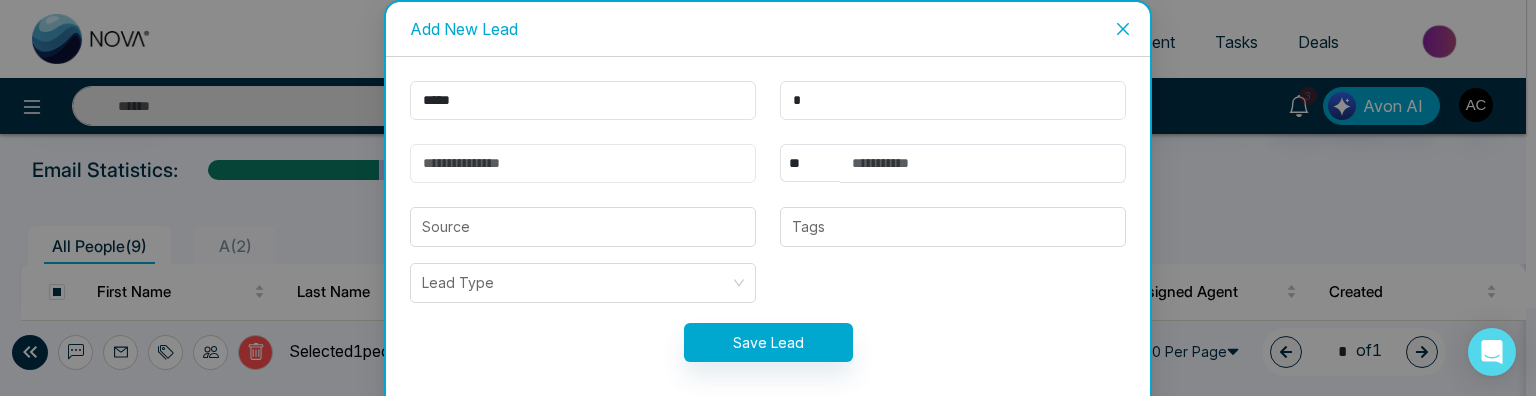 click at bounding box center (583, 163) 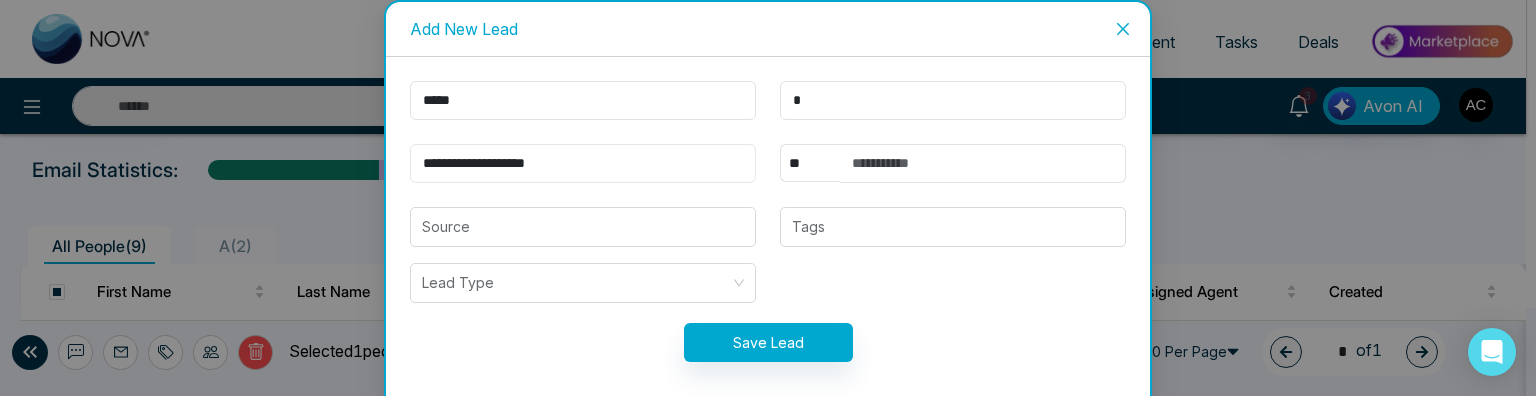 click on "**********" at bounding box center (583, 163) 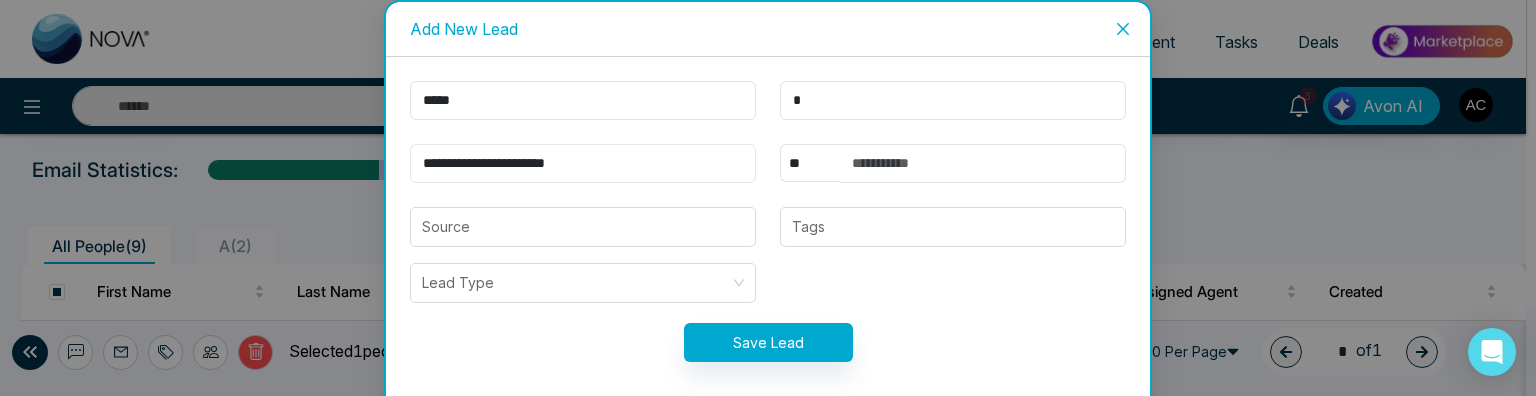 type on "**********" 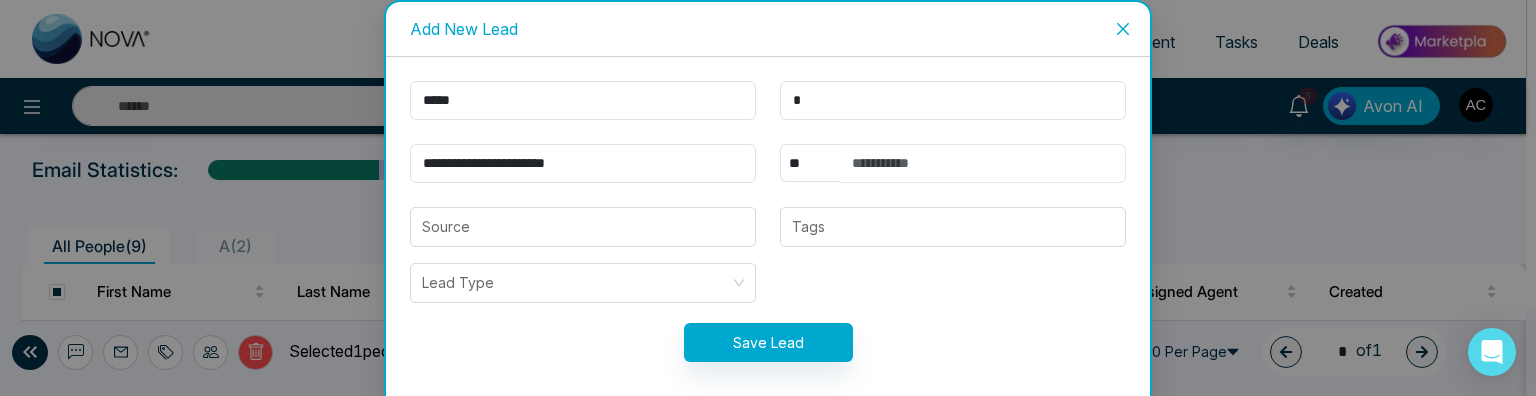 click at bounding box center [983, 163] 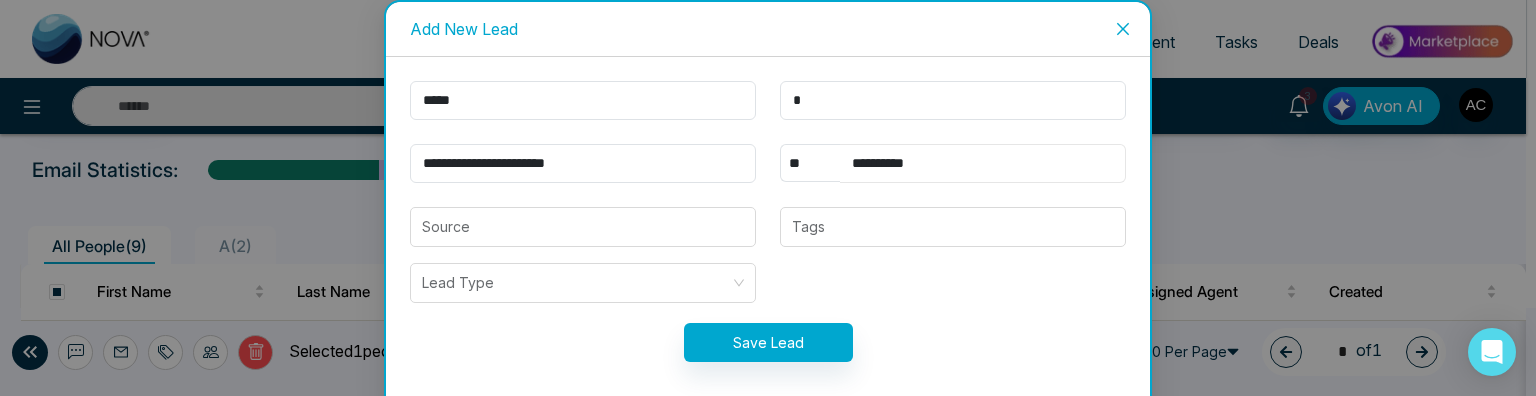 type on "**********" 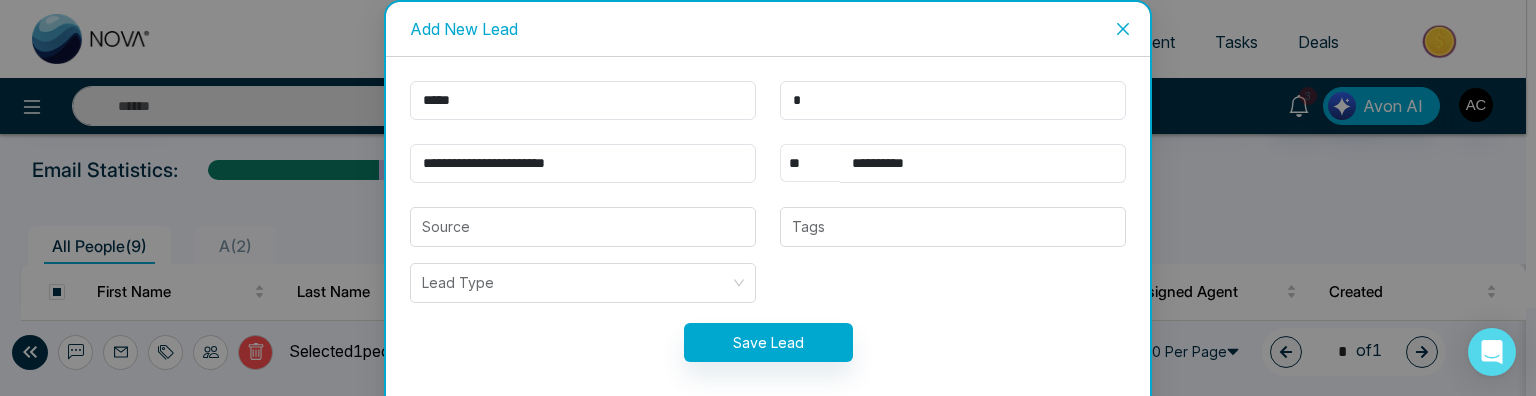 click on "** **** *** *** *** **** ***" at bounding box center [810, 163] 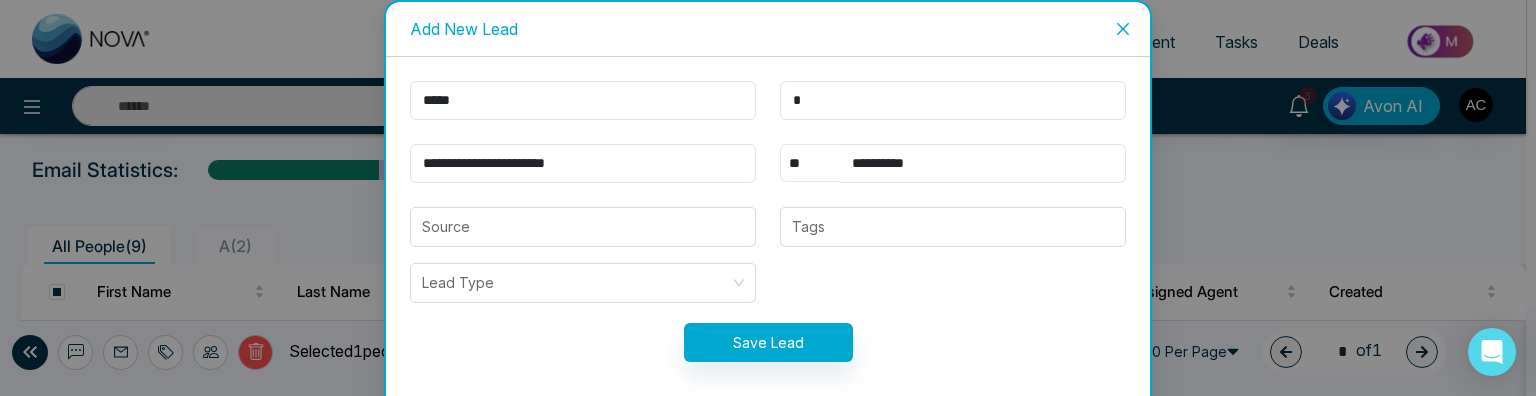 select on "***" 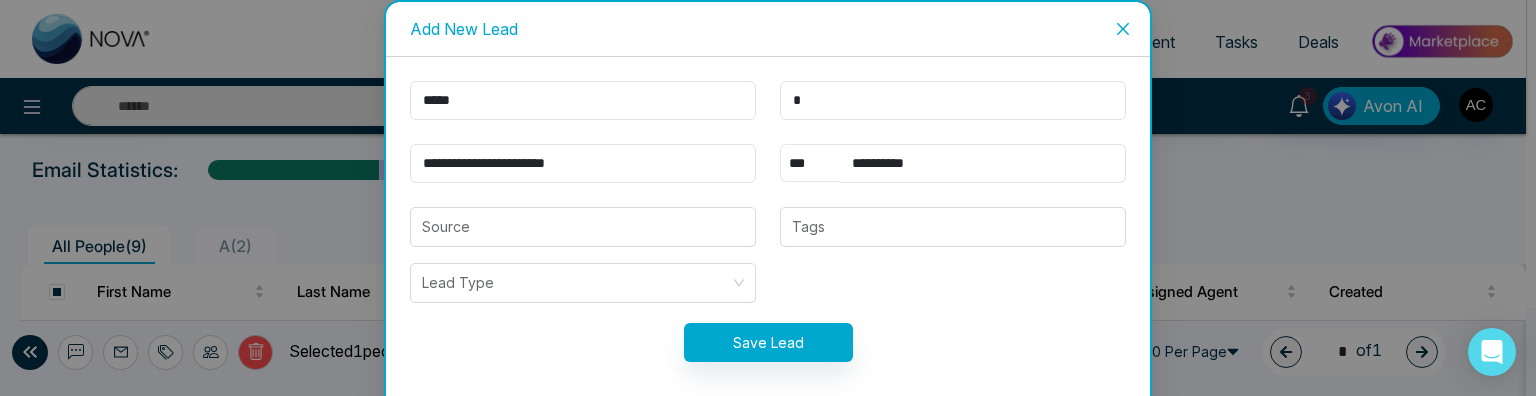 click on "** **** *** *** *** **** ***" at bounding box center (810, 163) 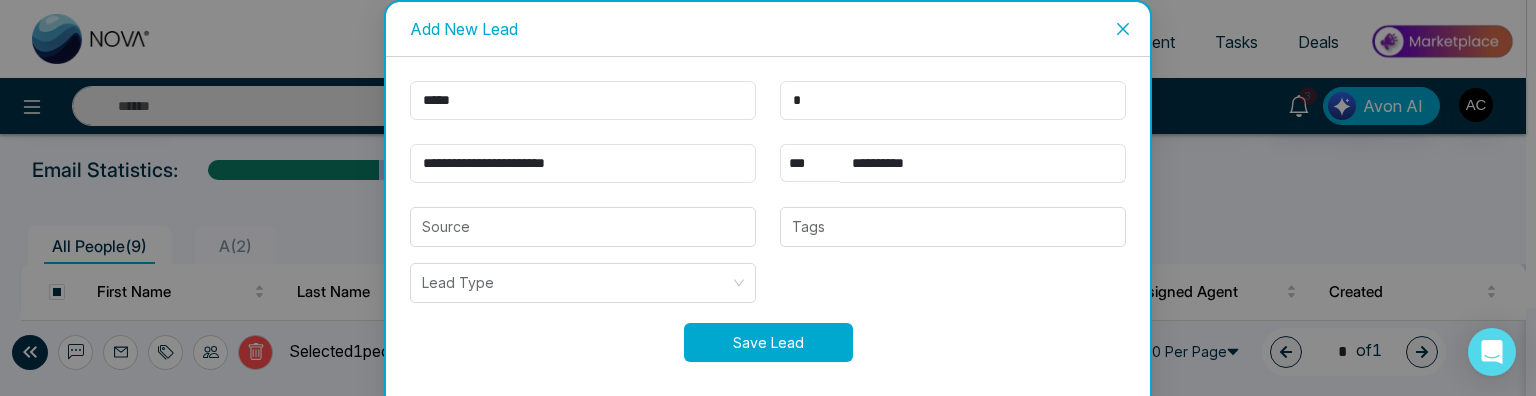 click on "Save Lead" at bounding box center (768, 342) 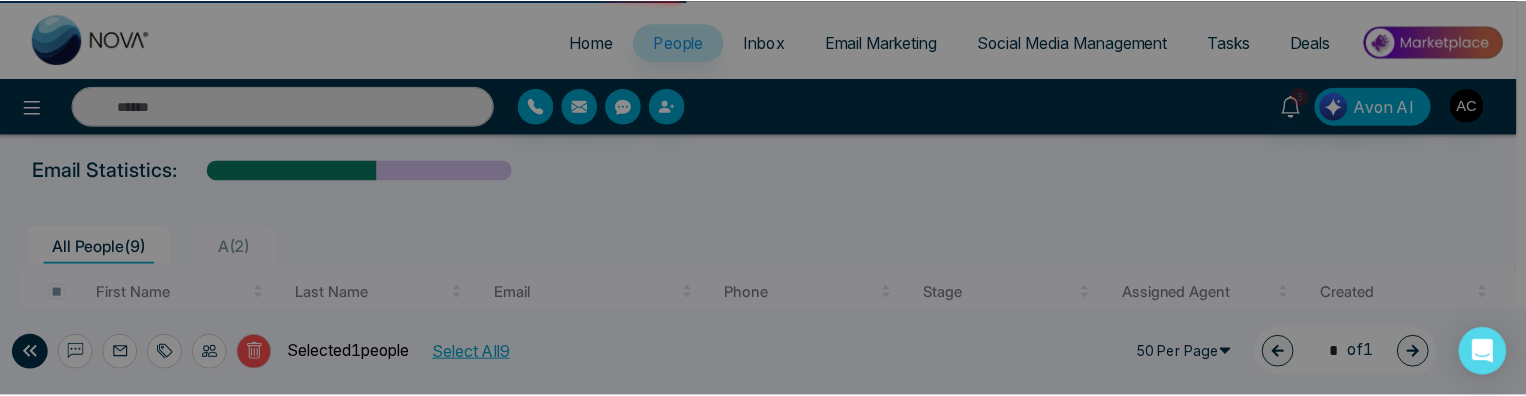 scroll, scrollTop: 0, scrollLeft: 0, axis: both 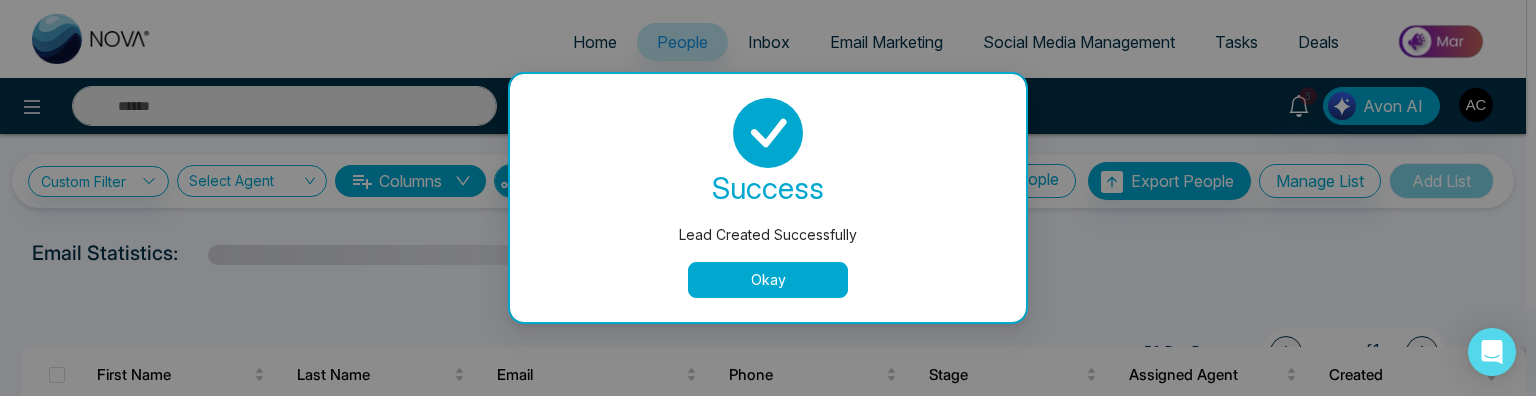 click on "Okay" at bounding box center (768, 280) 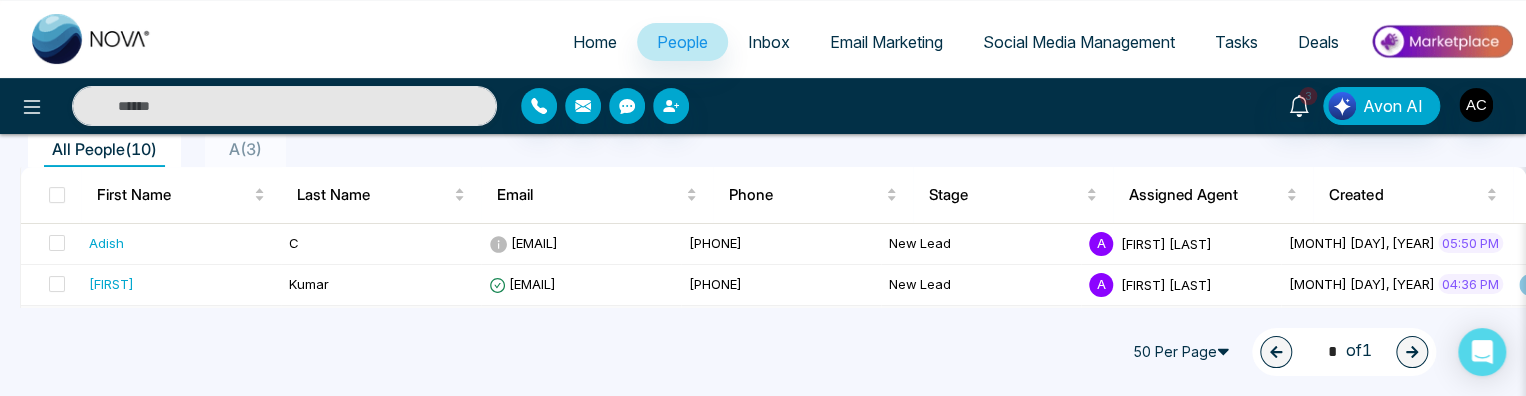 scroll, scrollTop: 180, scrollLeft: 0, axis: vertical 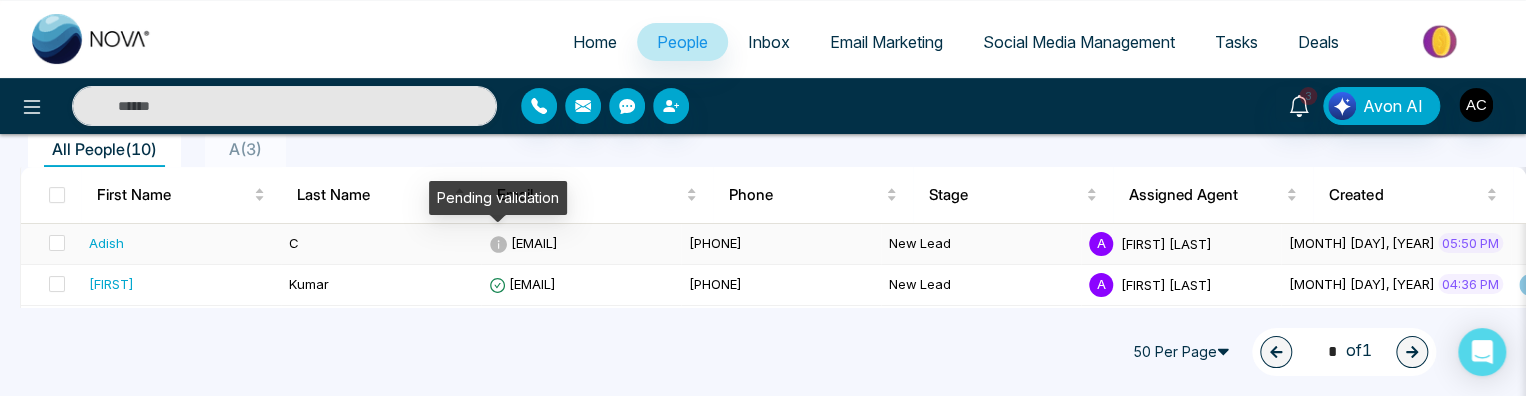 click 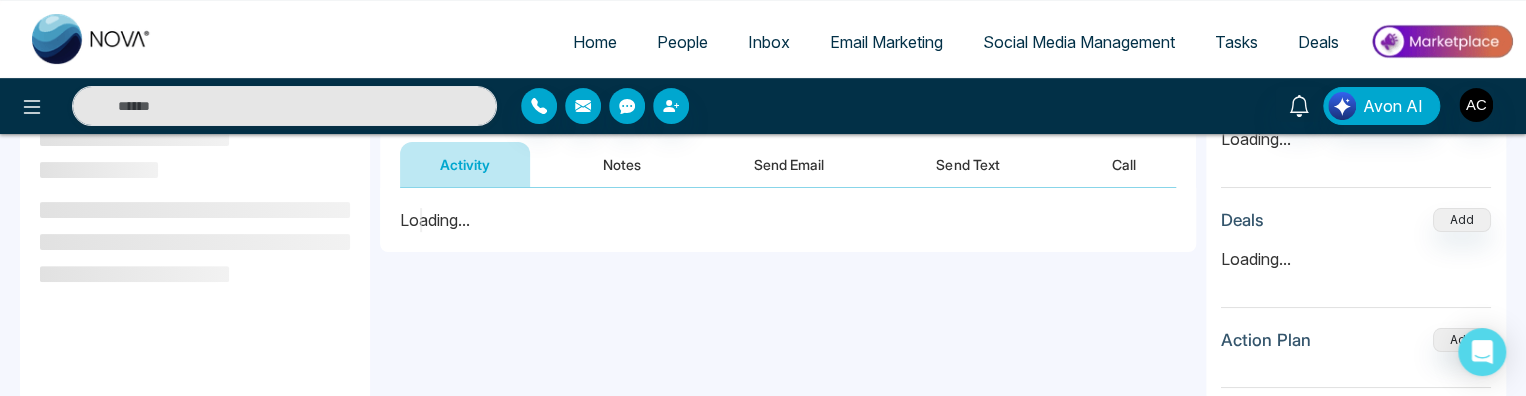 scroll, scrollTop: 234, scrollLeft: 0, axis: vertical 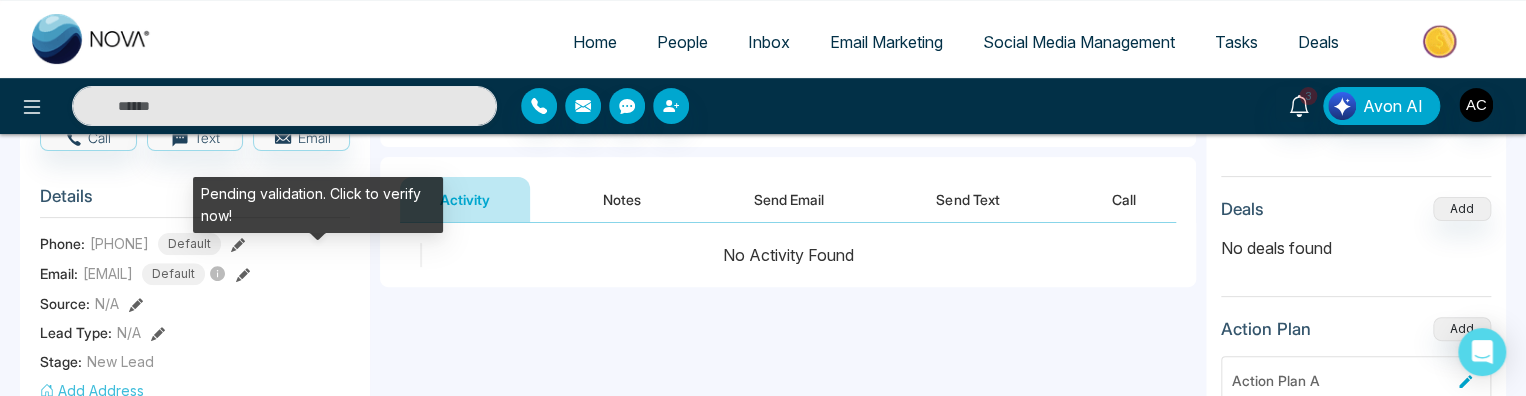 click 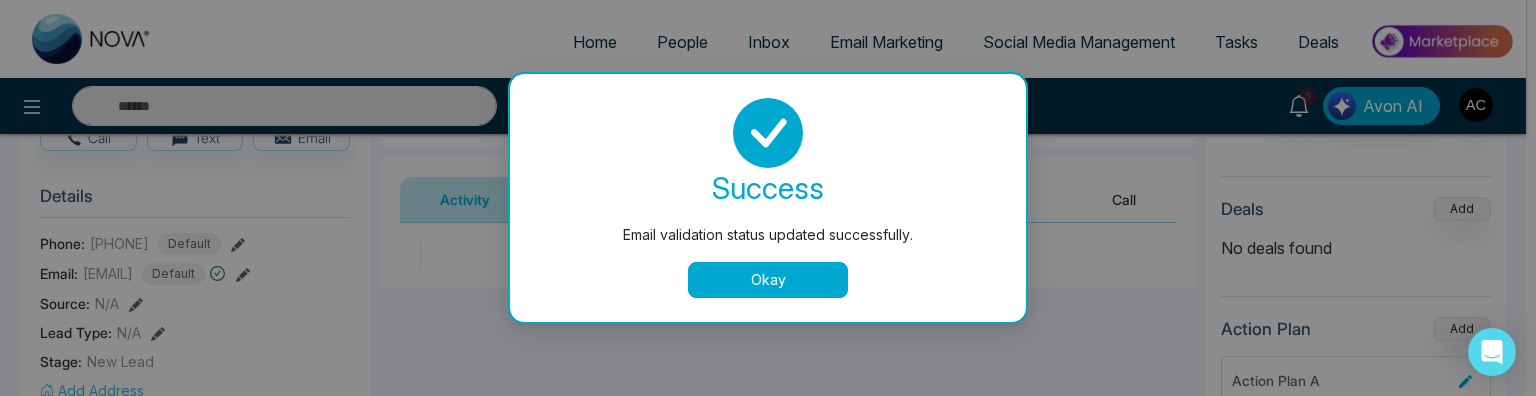 click on "Okay" at bounding box center (768, 280) 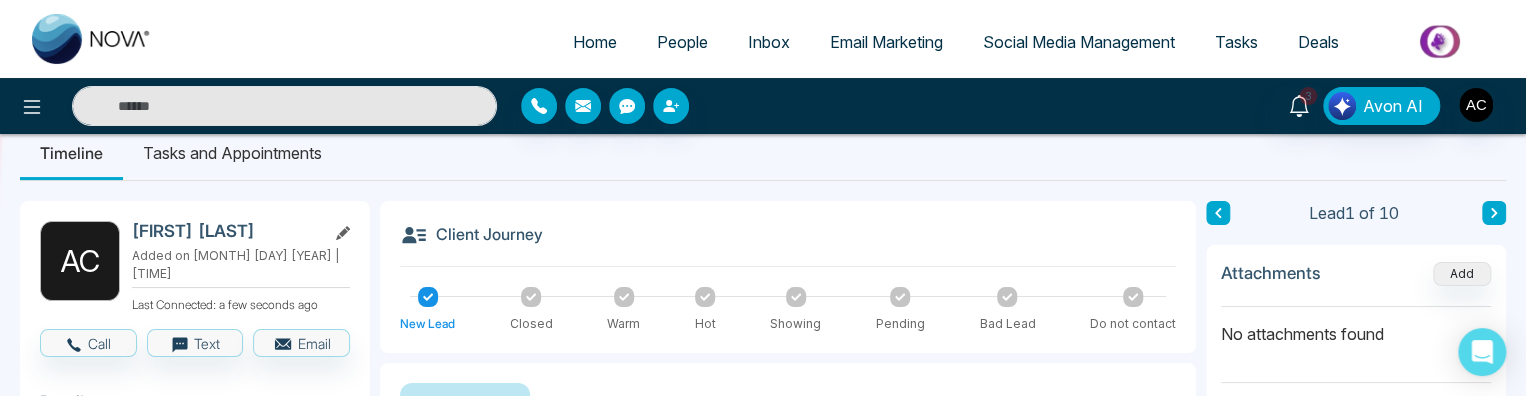 scroll, scrollTop: 0, scrollLeft: 0, axis: both 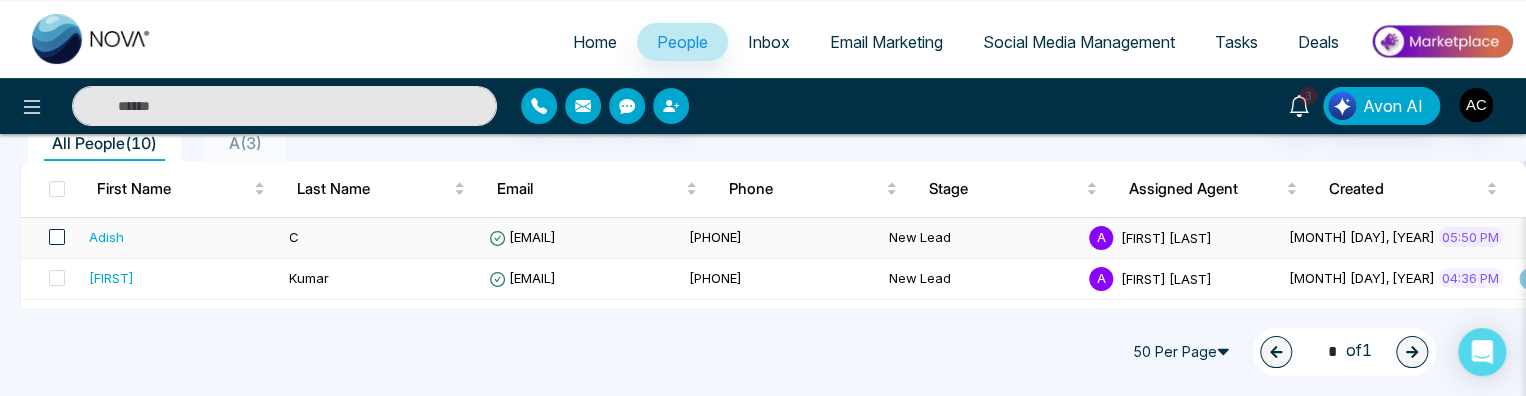 click at bounding box center (57, 237) 